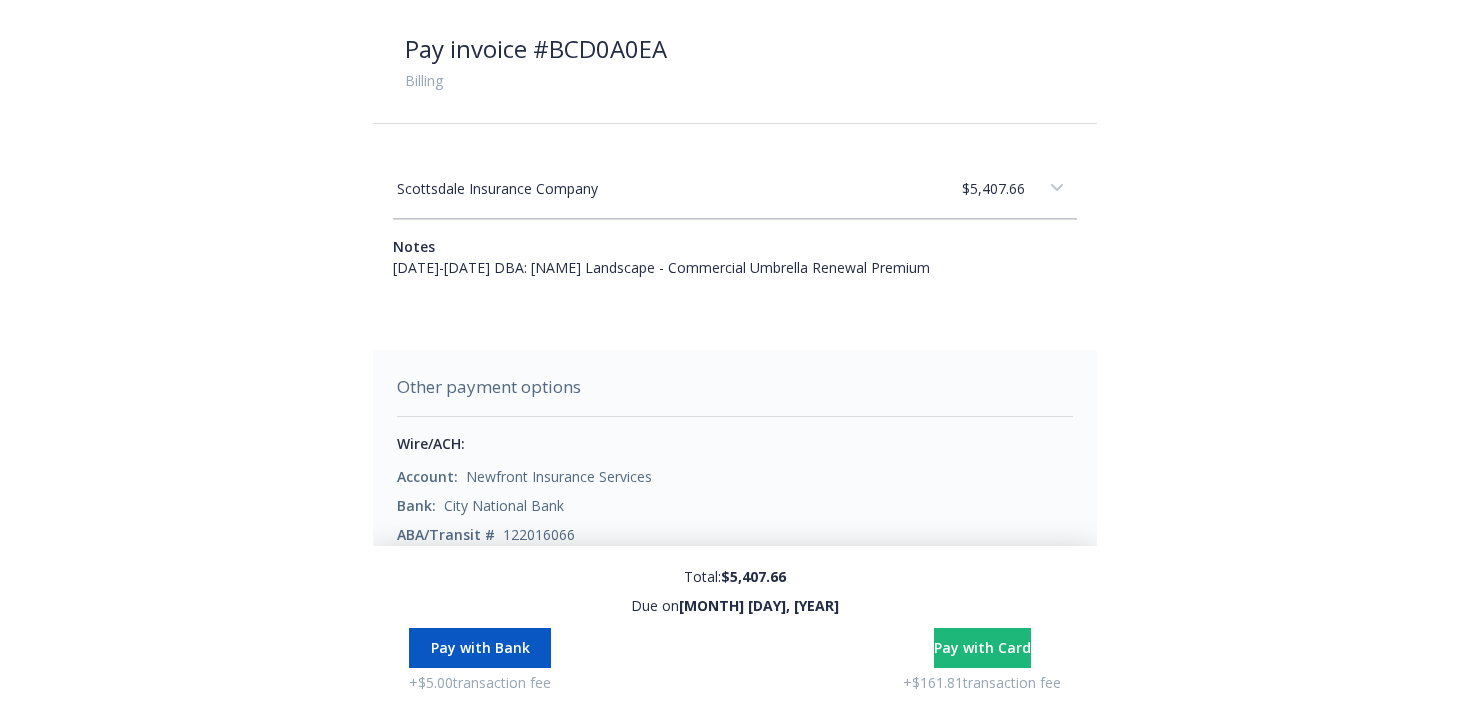 scroll, scrollTop: 0, scrollLeft: 0, axis: both 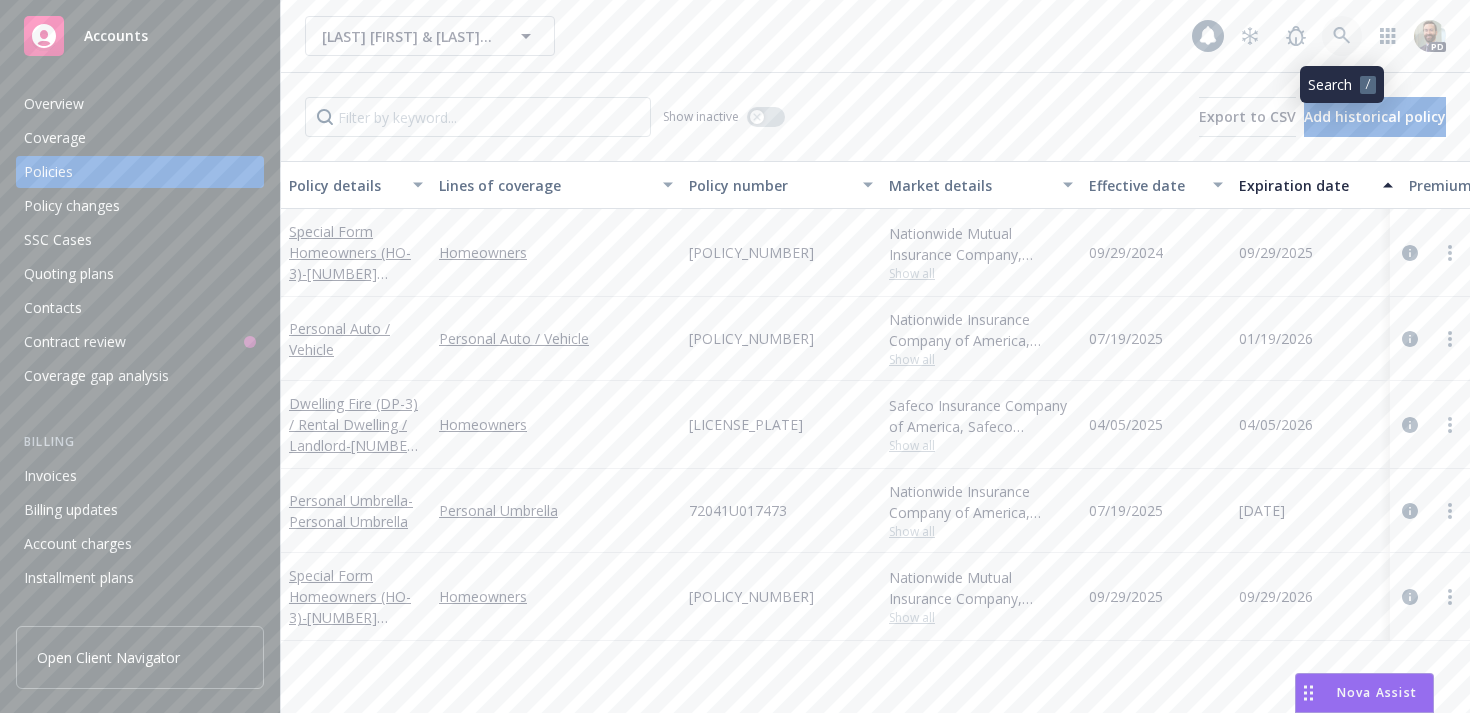 click 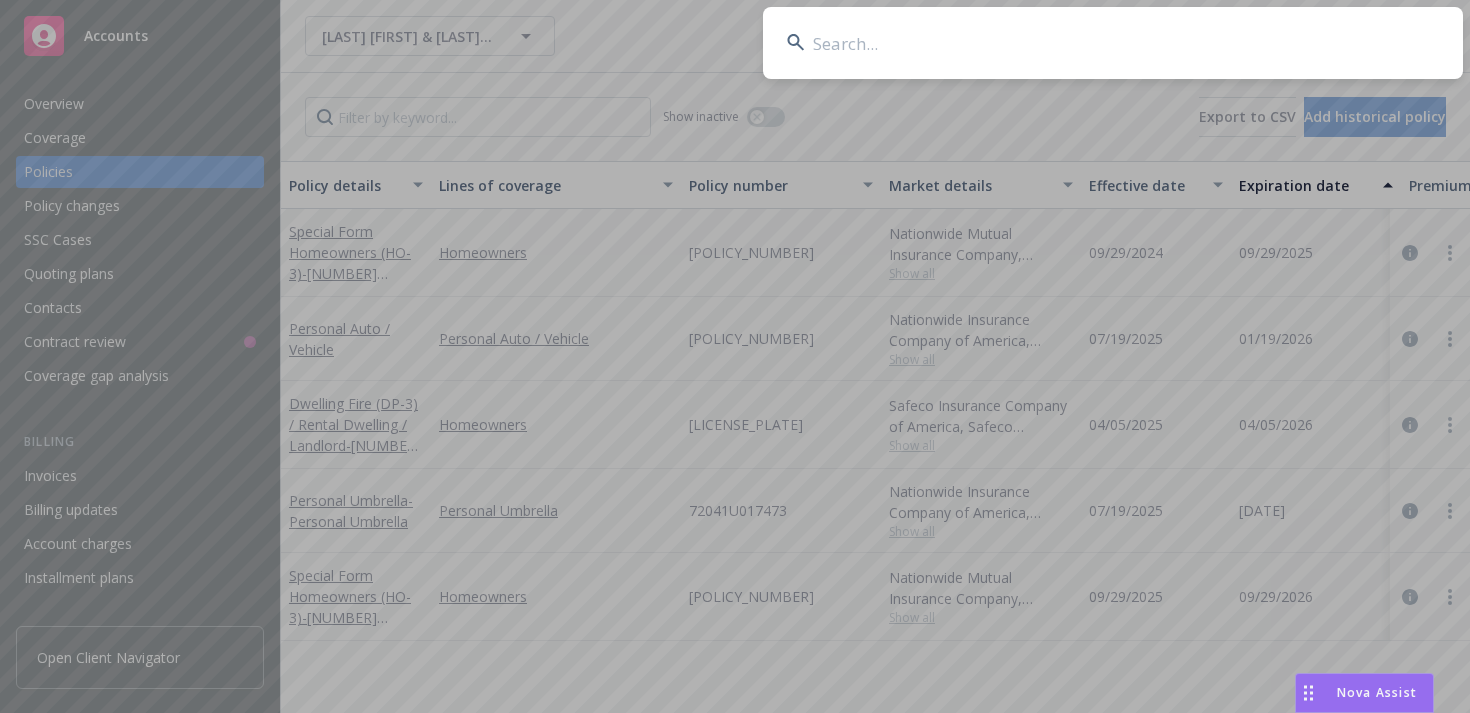 click at bounding box center (1113, 43) 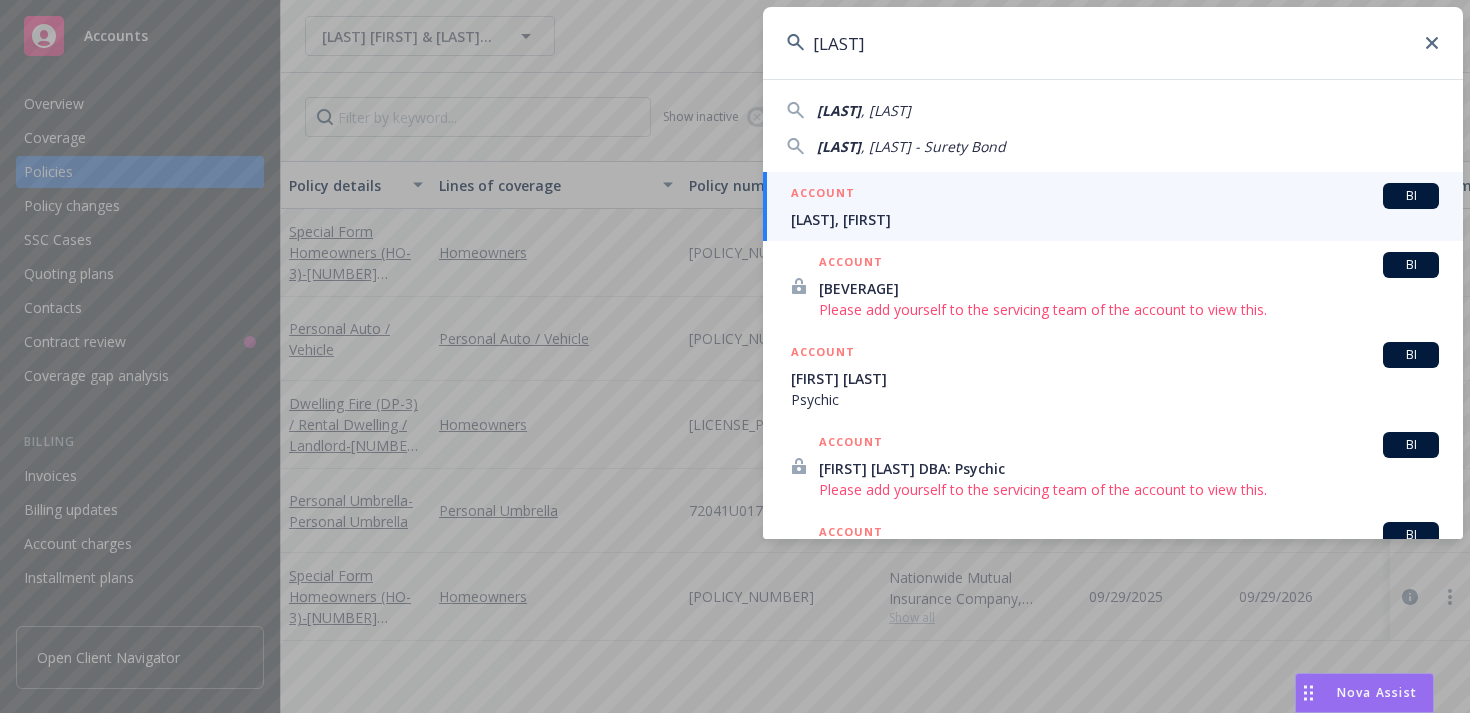 type on "[LAST]" 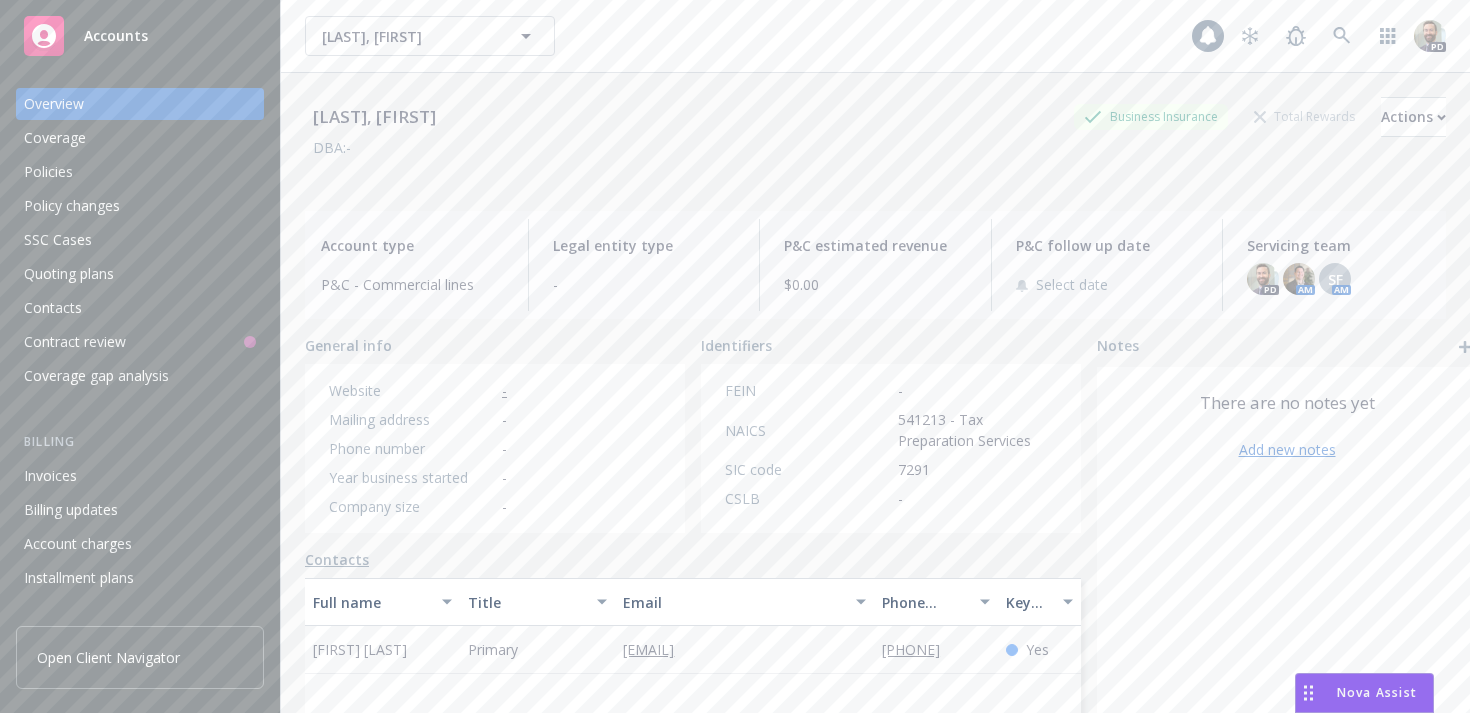 click on "Policies" at bounding box center [140, 172] 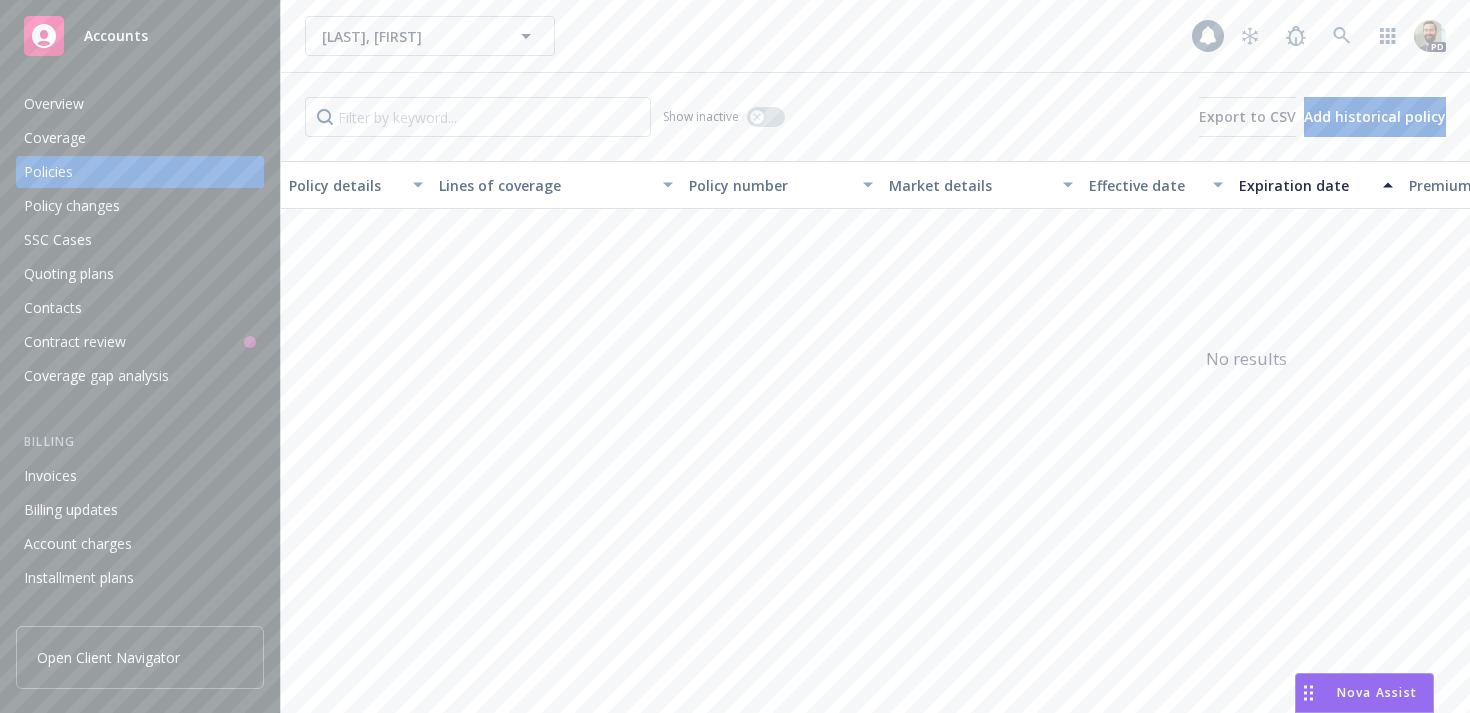 click on "Overview" at bounding box center [54, 104] 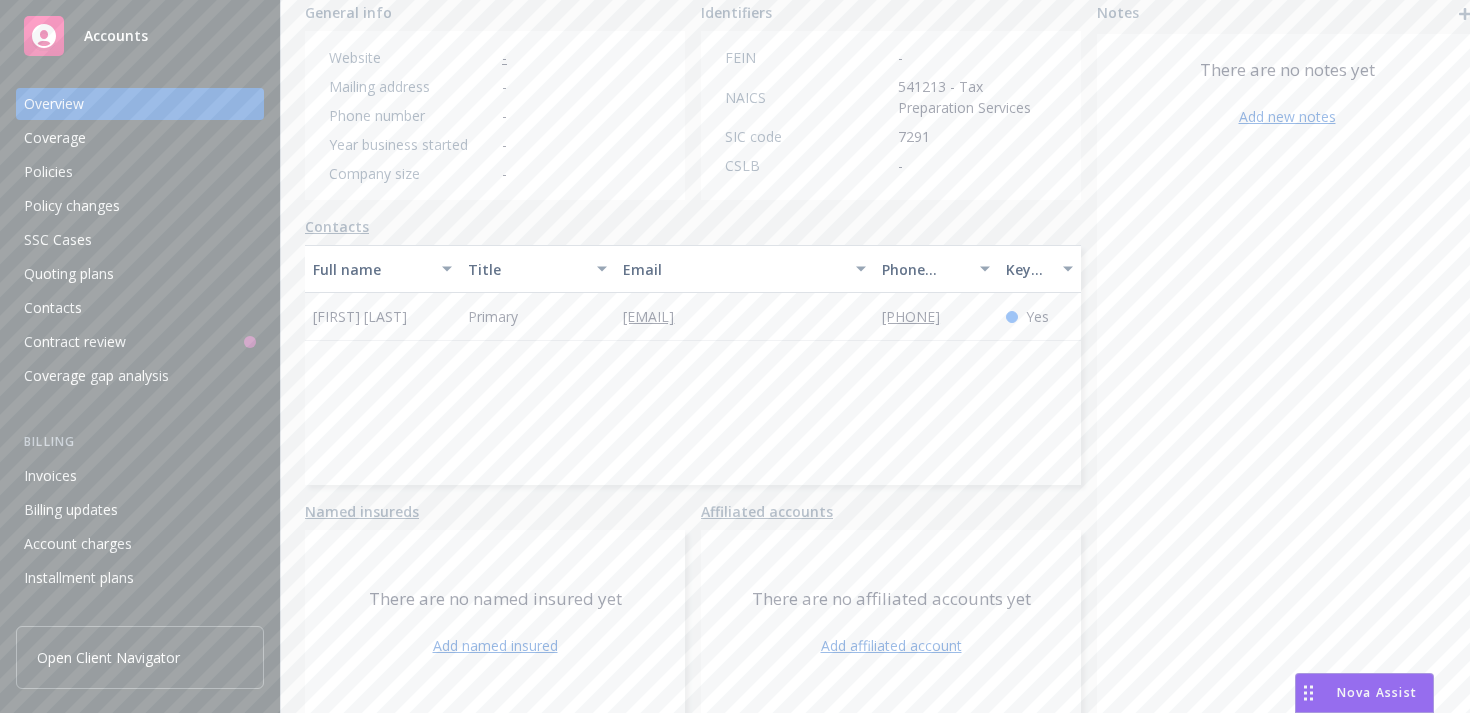 scroll, scrollTop: 0, scrollLeft: 0, axis: both 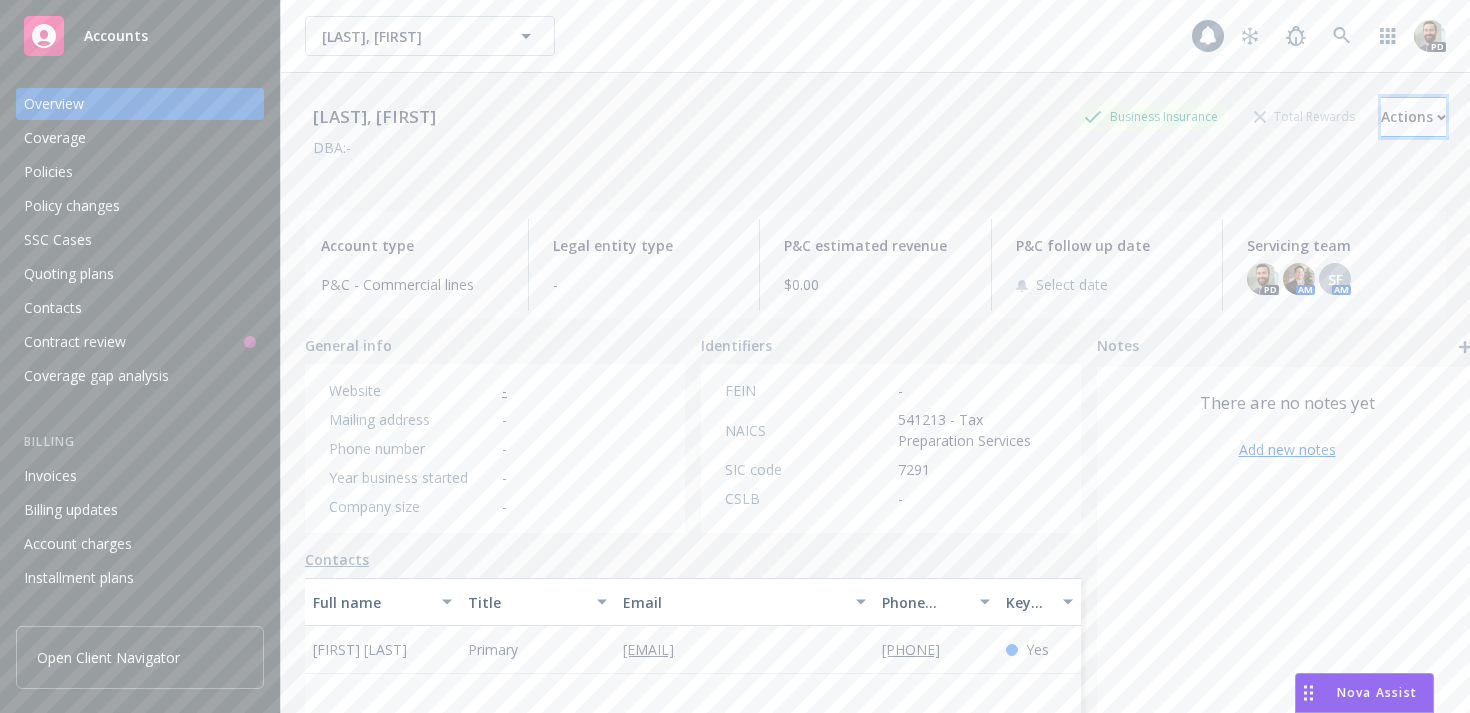 click on "Actions" at bounding box center (1413, 117) 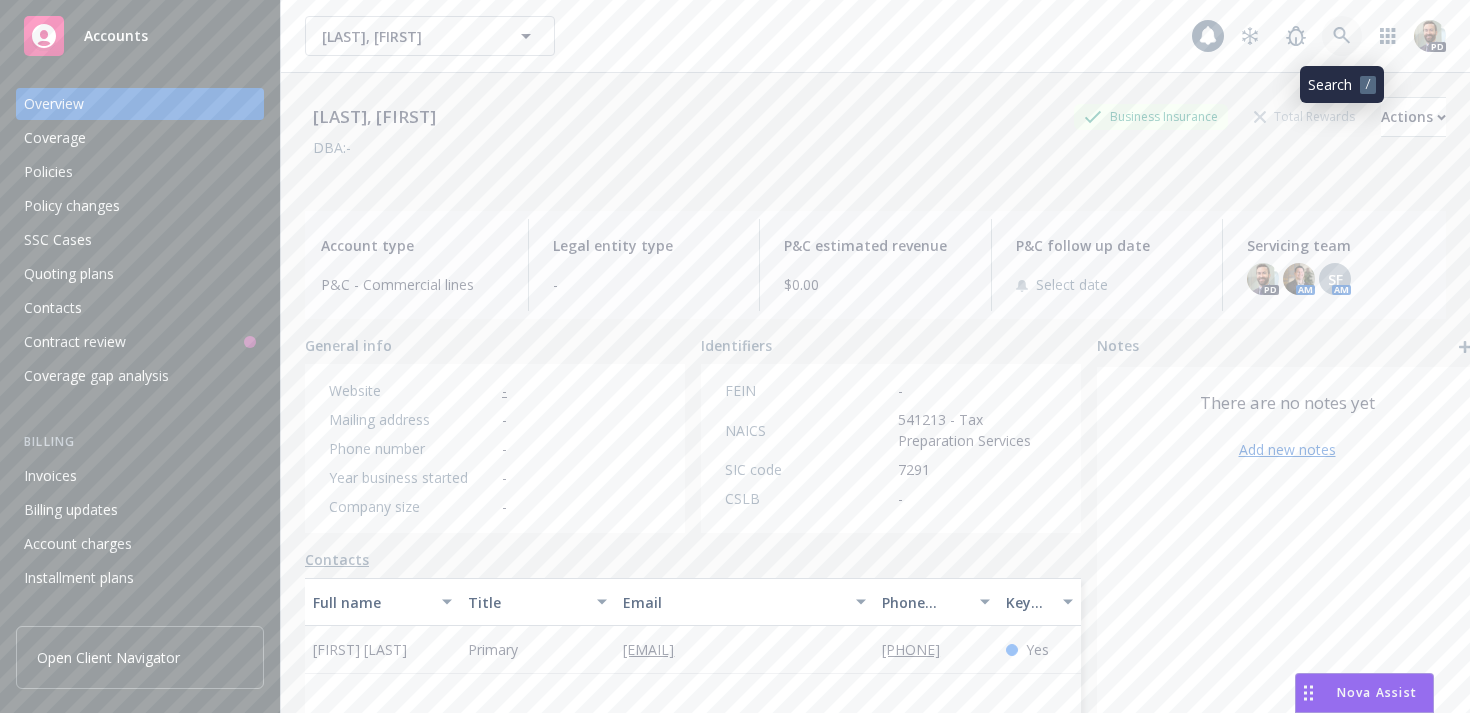 click 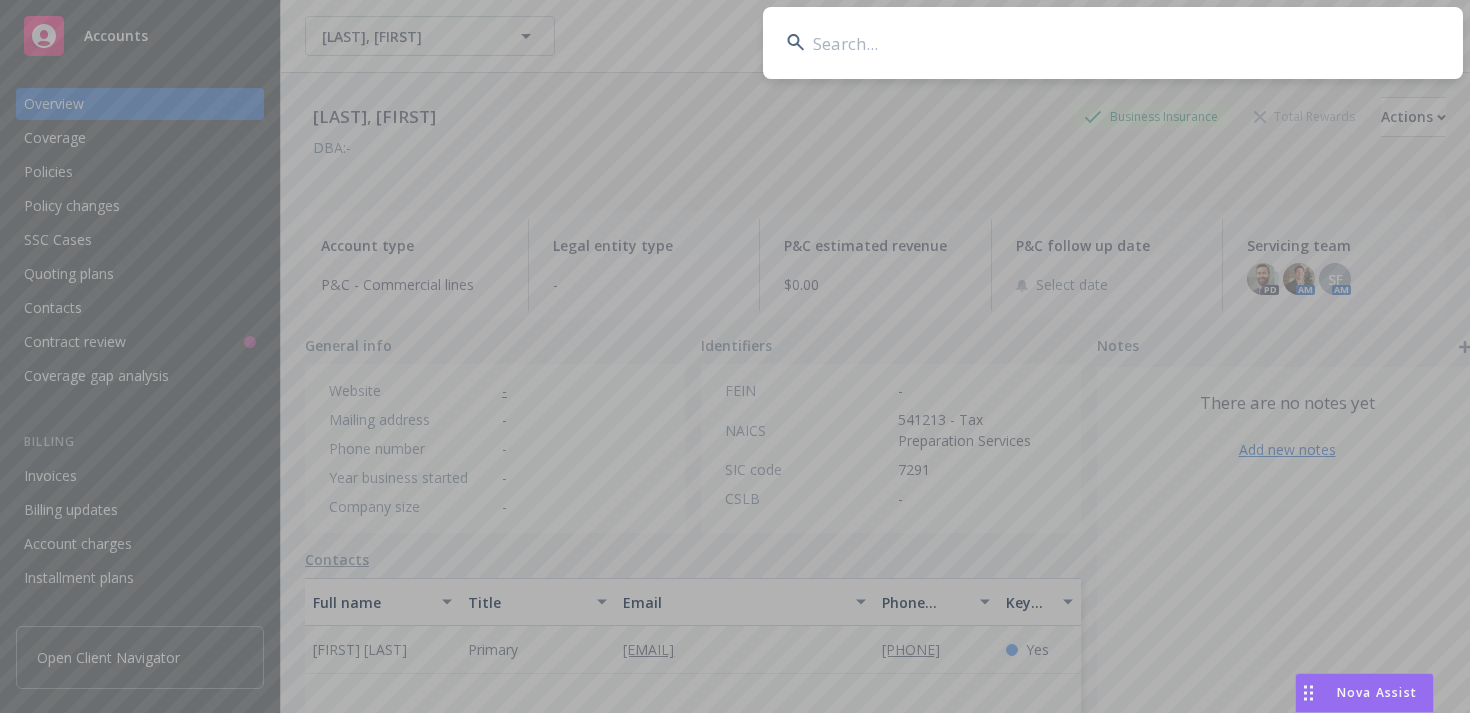 click at bounding box center [1113, 43] 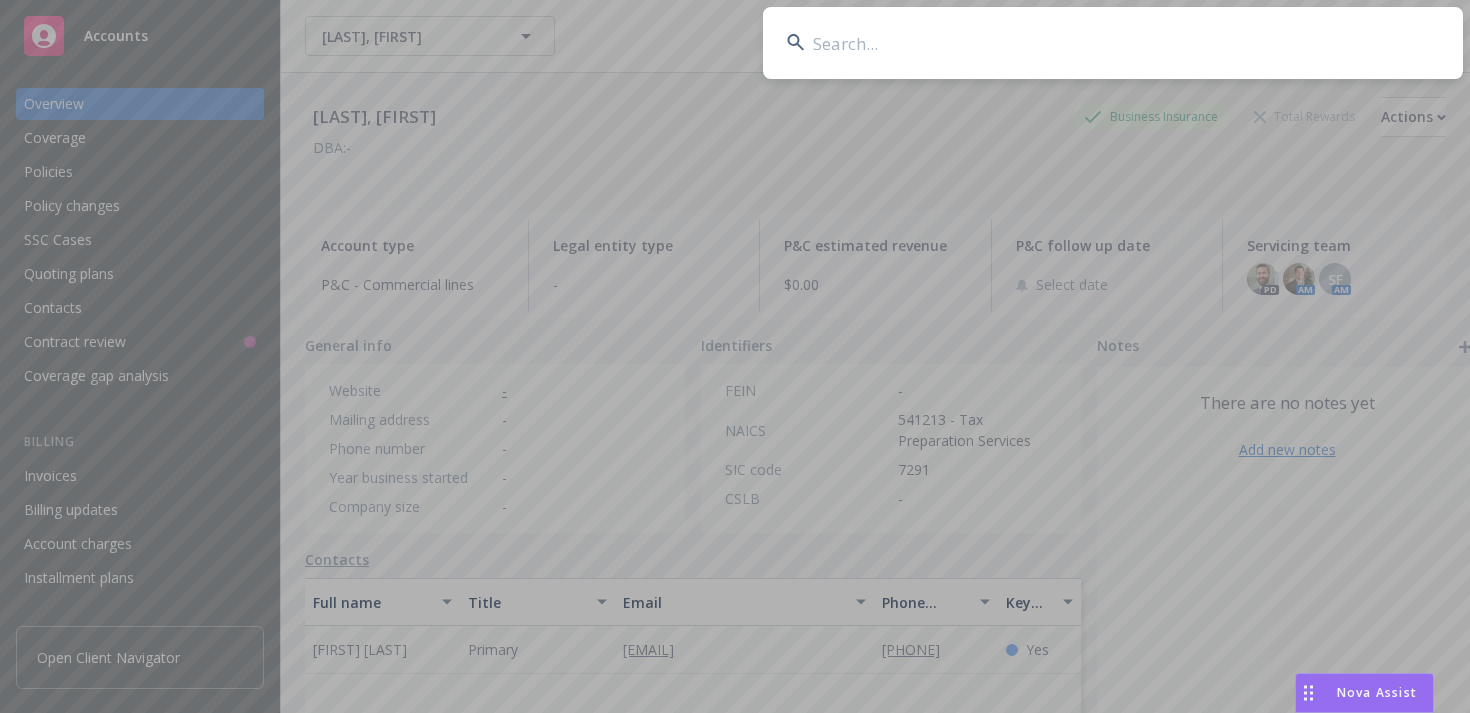 type on "p" 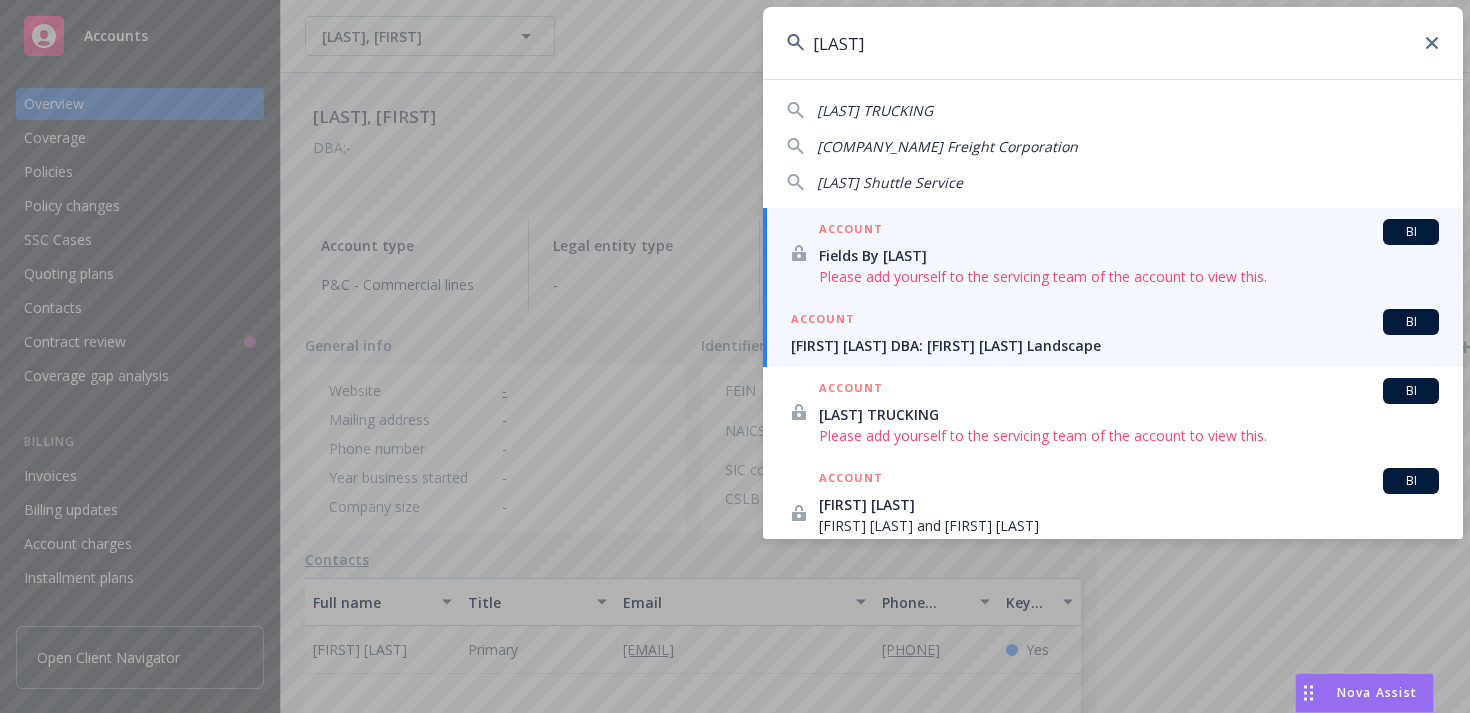 type on "[LAST]" 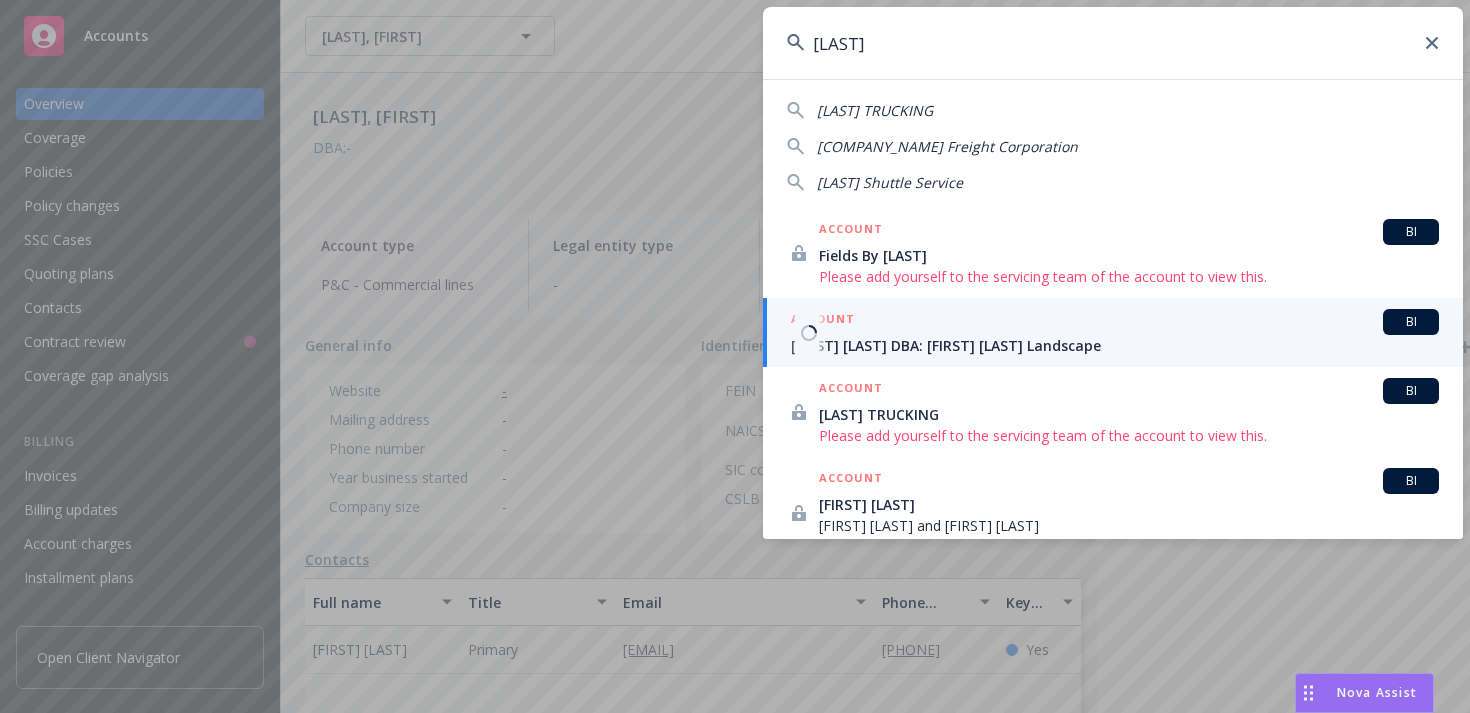 click on "[FIRST] [LAST] DBA: [FIRST] [LAST] Landscape" at bounding box center [1115, 345] 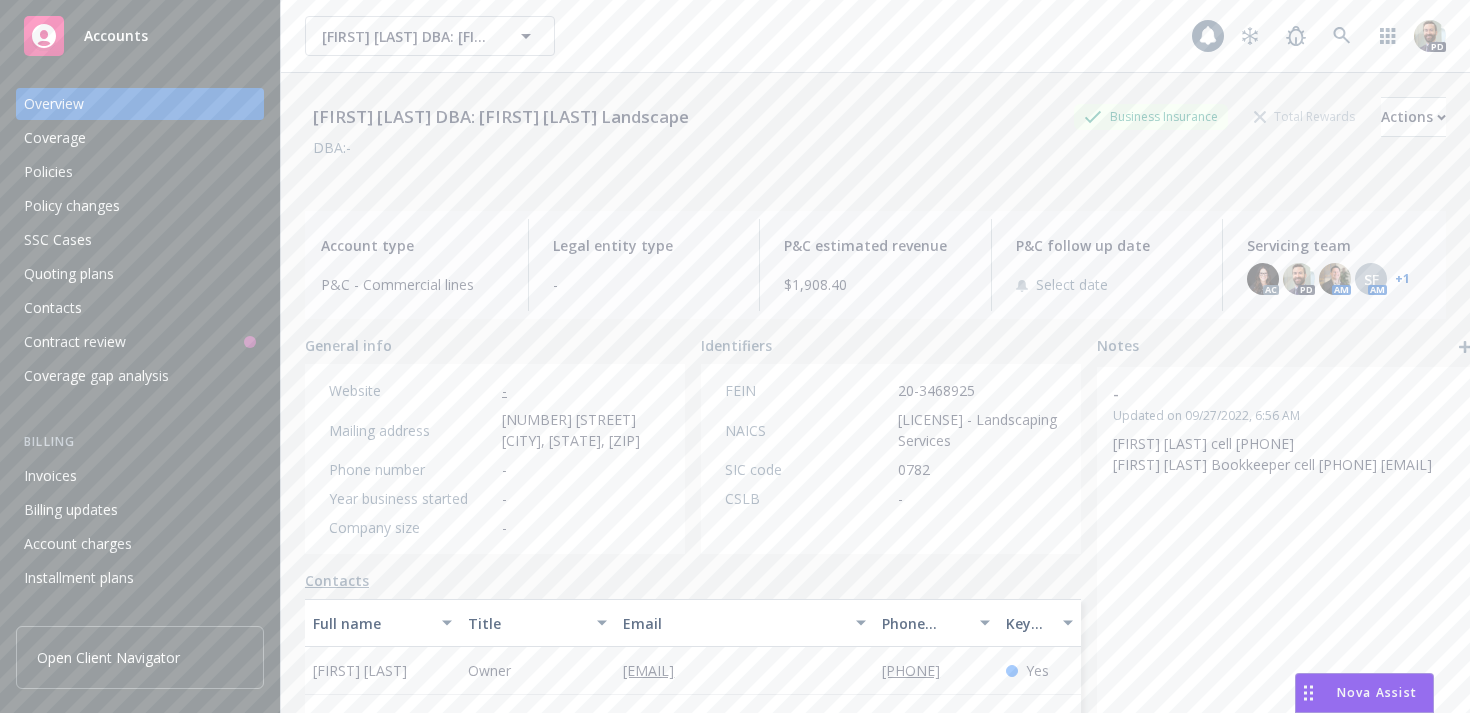 click on "Policies" at bounding box center (48, 172) 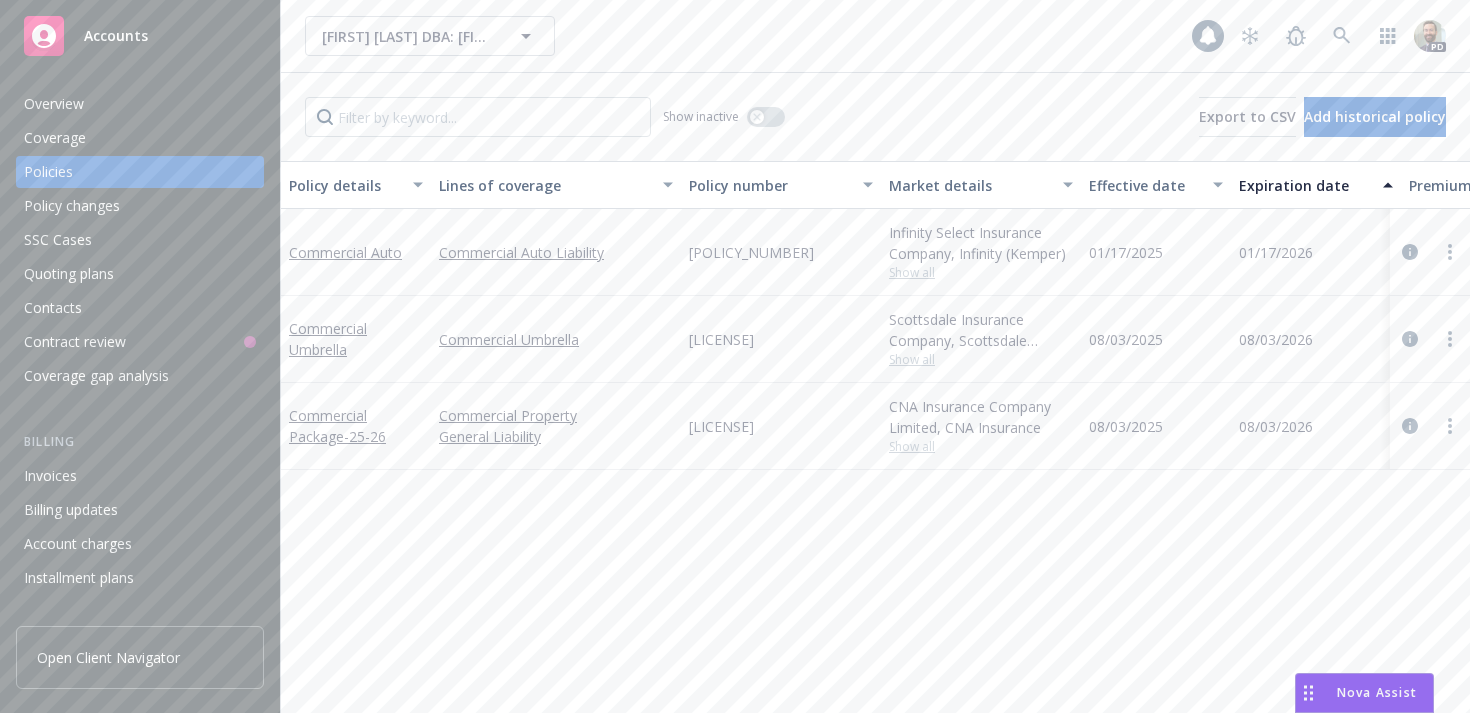 click on "Overview" at bounding box center [54, 104] 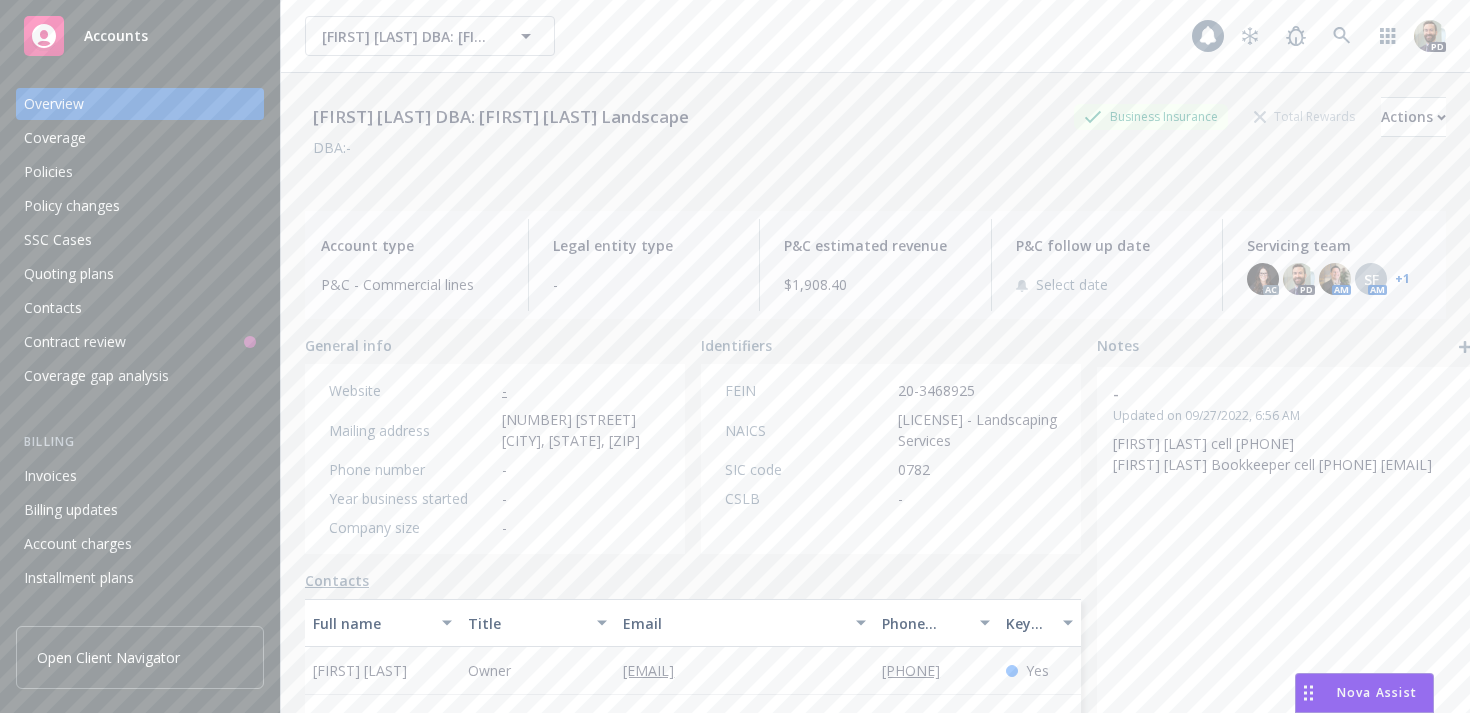 click on "[FIRST] [LAST] DBA: [FIRST] [LAST] Landscape" at bounding box center [501, 117] 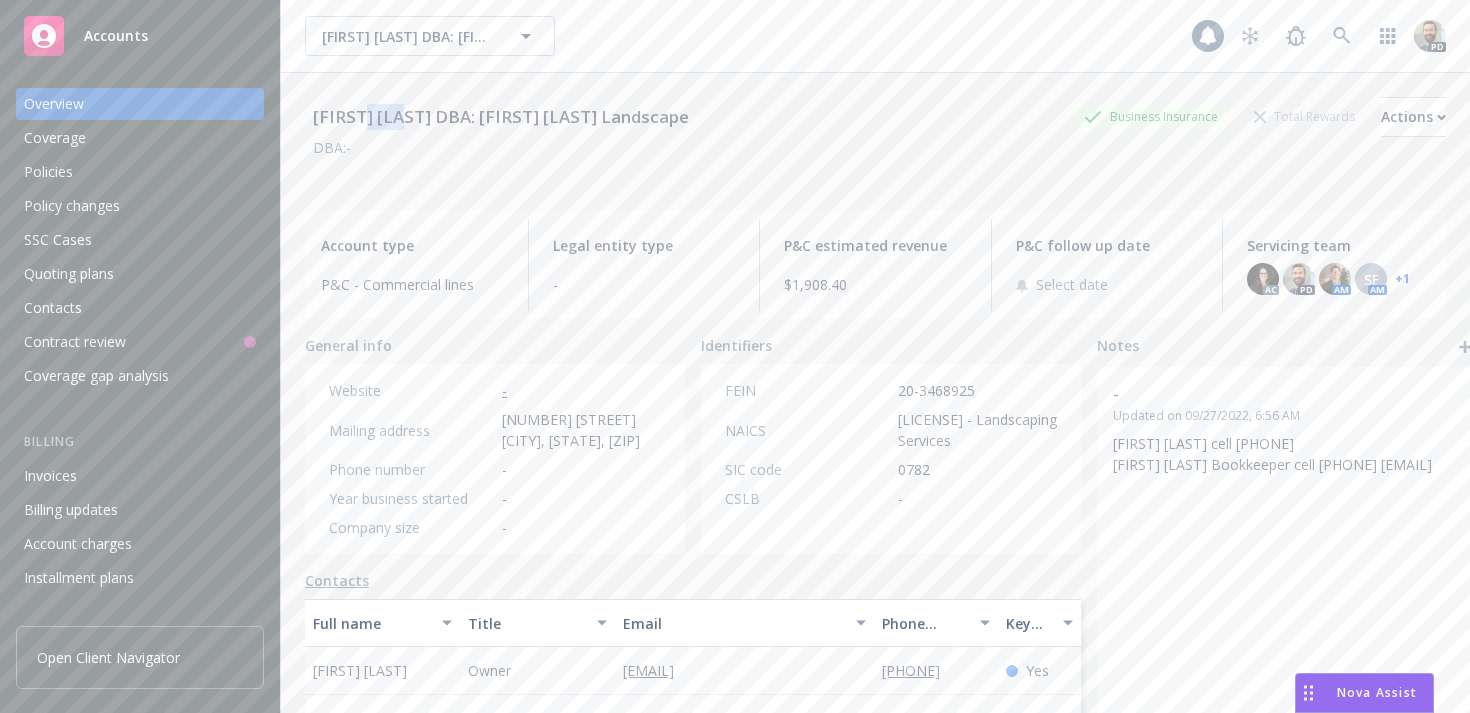 click on "[FIRST] [LAST] DBA: [FIRST] [LAST] Landscape" at bounding box center (501, 117) 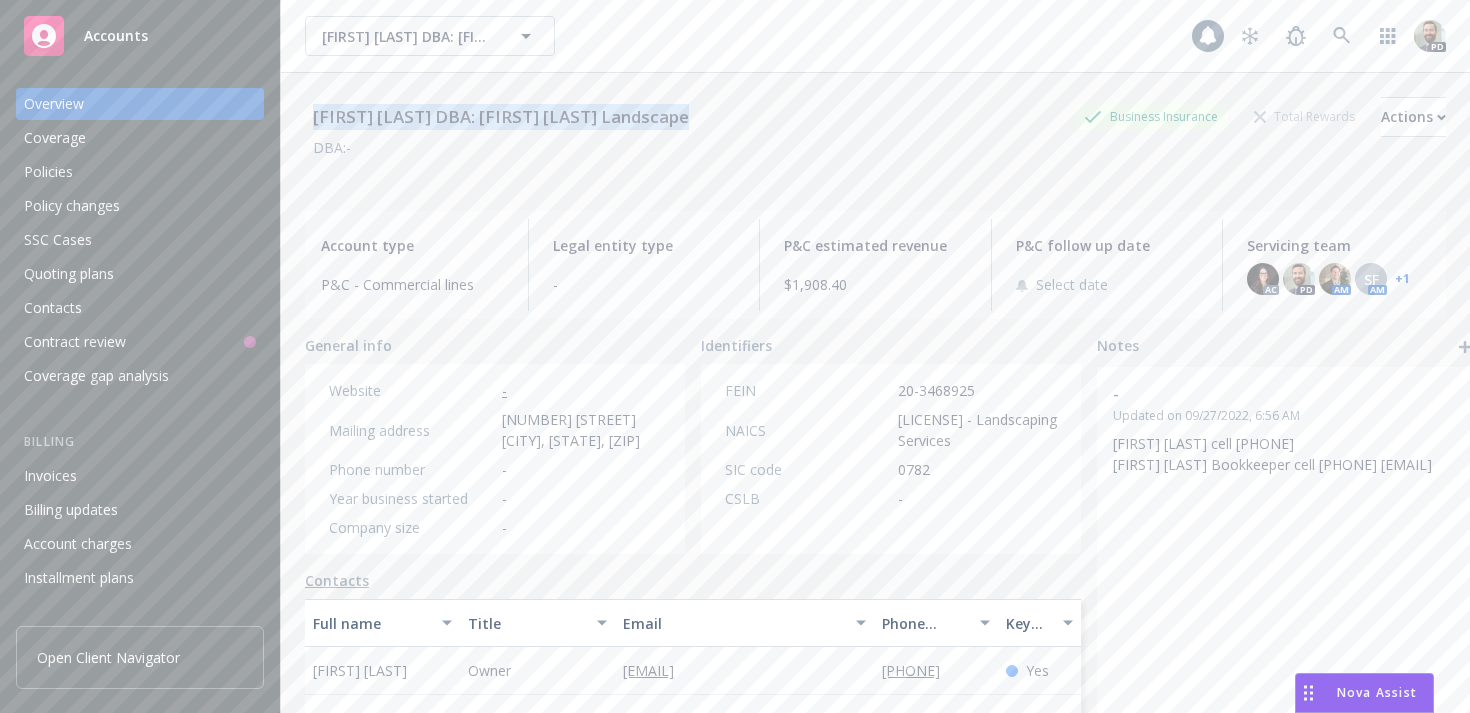 click on "[FIRST] [LAST] DBA: [FIRST] [LAST] Landscape" at bounding box center [501, 117] 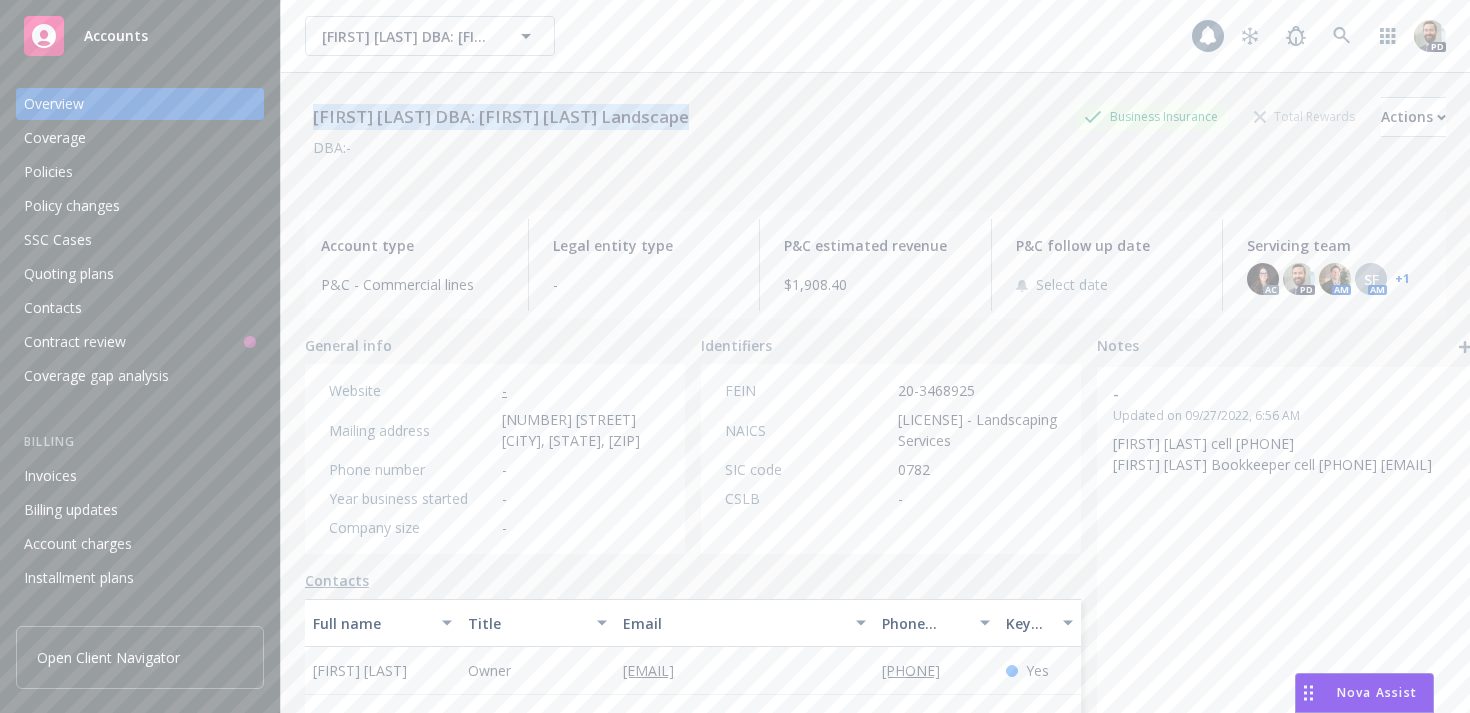 click on "Policies" at bounding box center (140, 172) 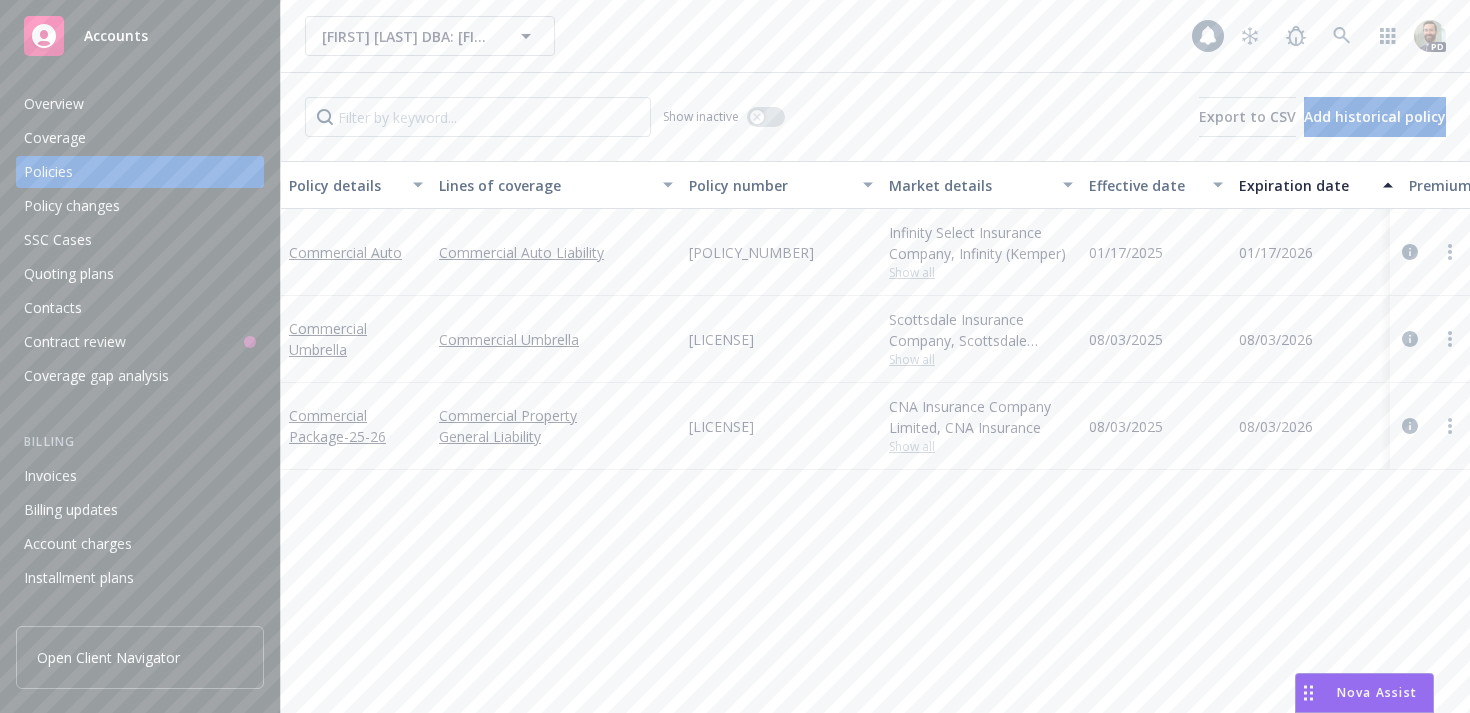 click on "08/03/2025" at bounding box center (1126, 339) 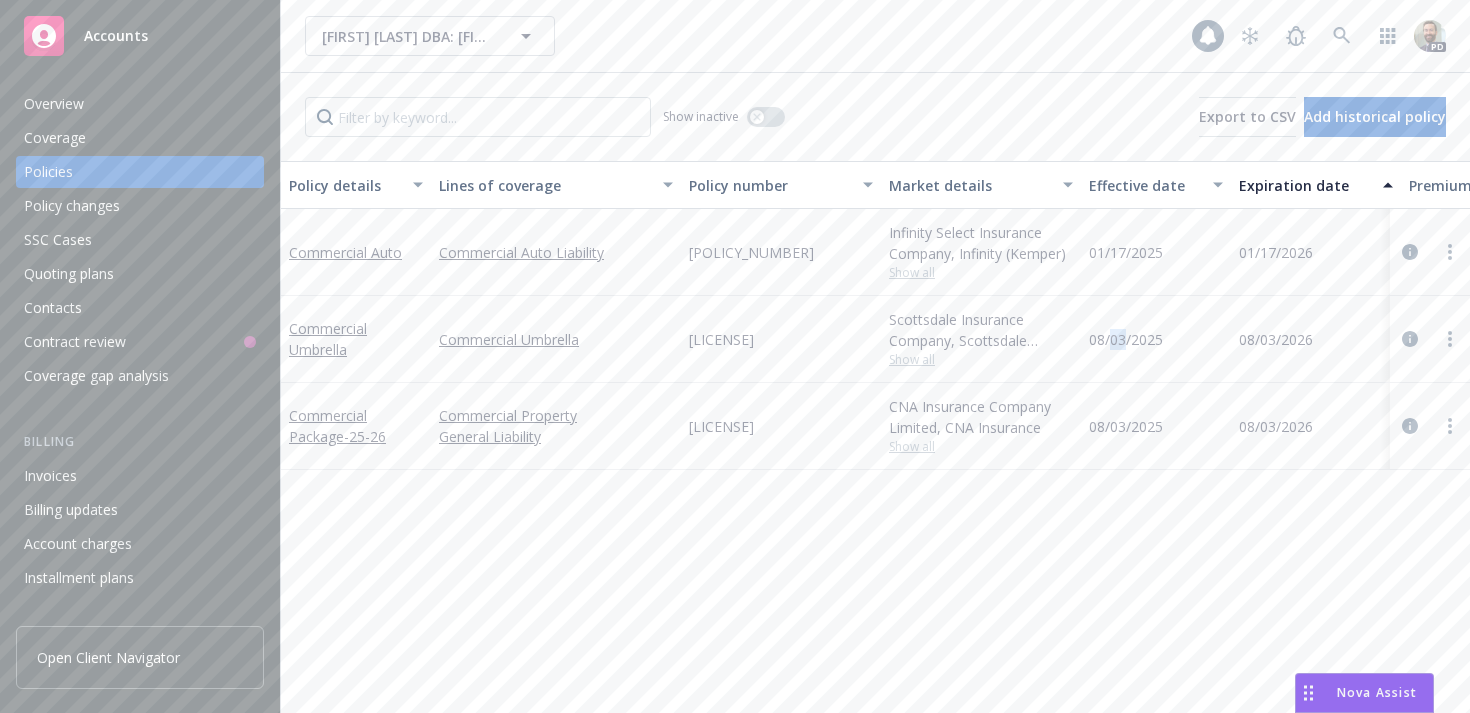 click on "08/03/2025" at bounding box center (1126, 339) 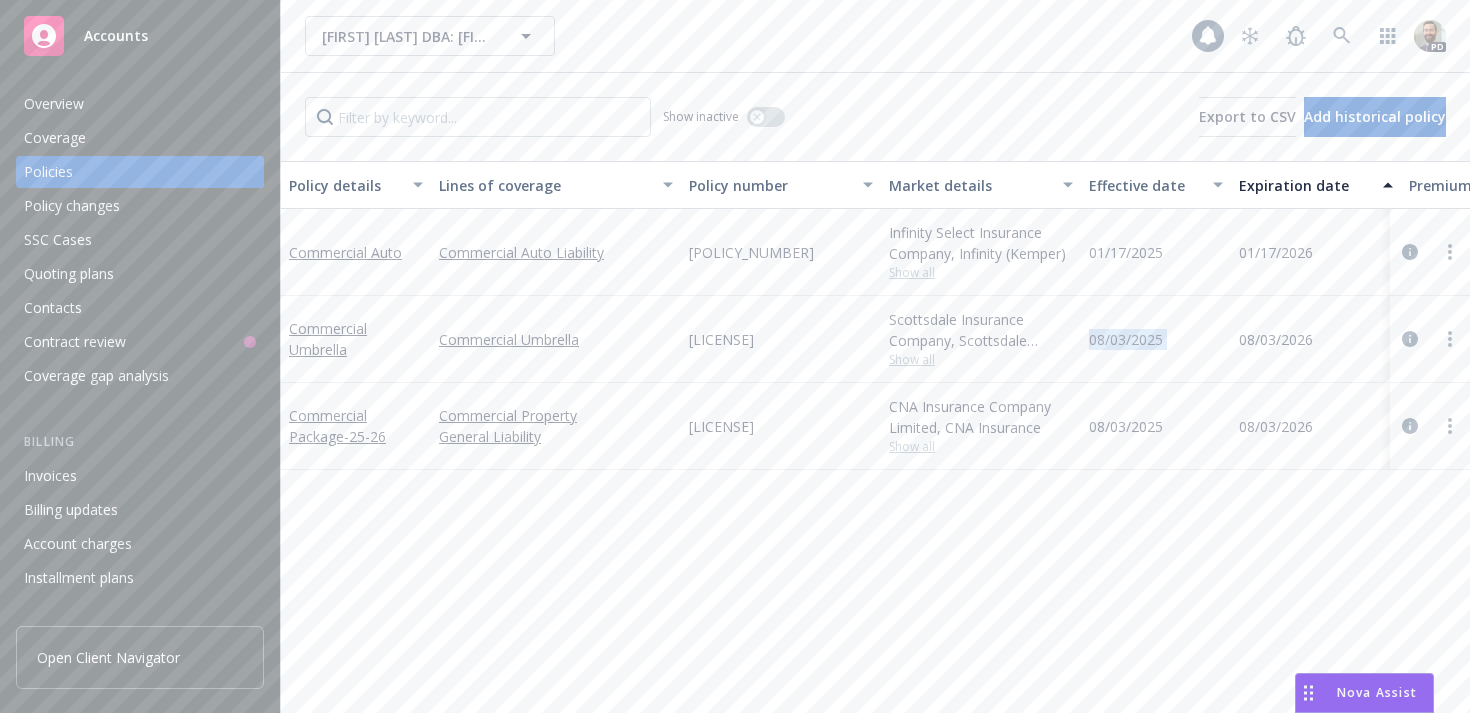 click on "08/03/2025" at bounding box center (1126, 339) 